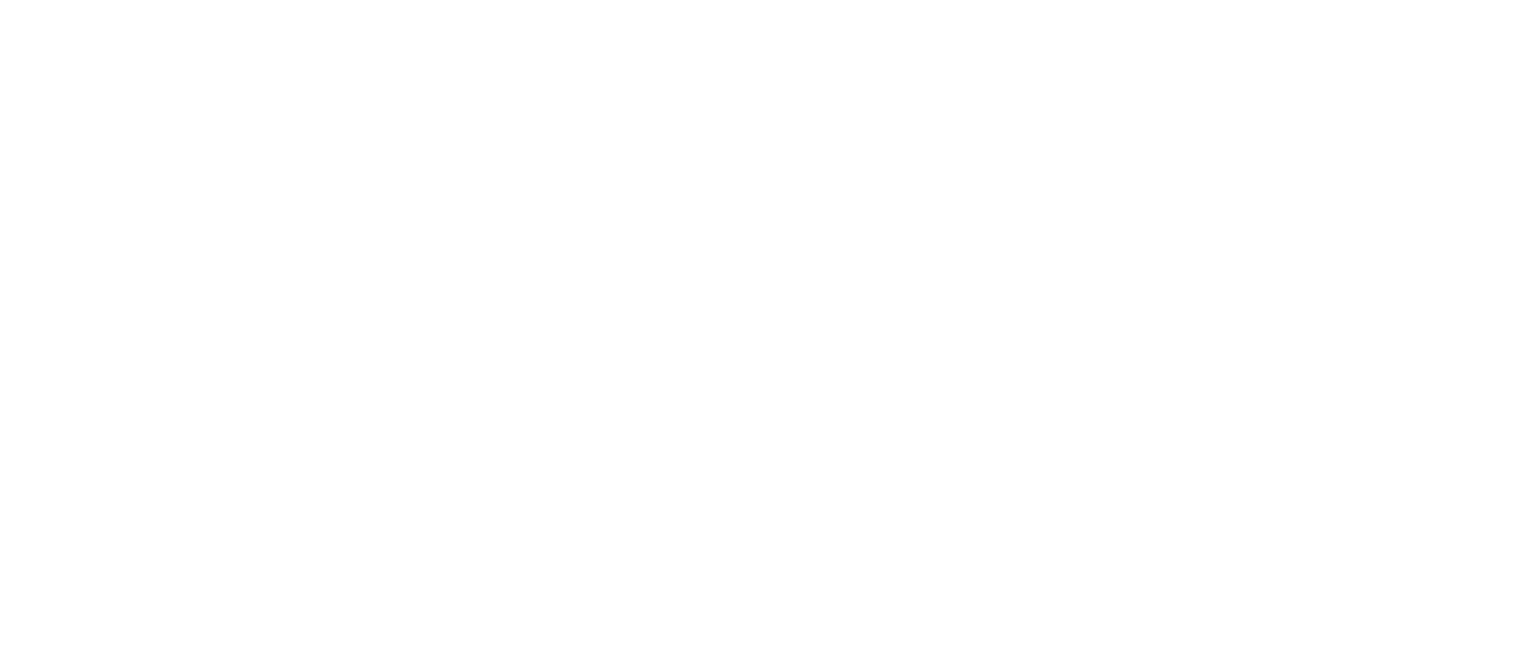scroll, scrollTop: 0, scrollLeft: 0, axis: both 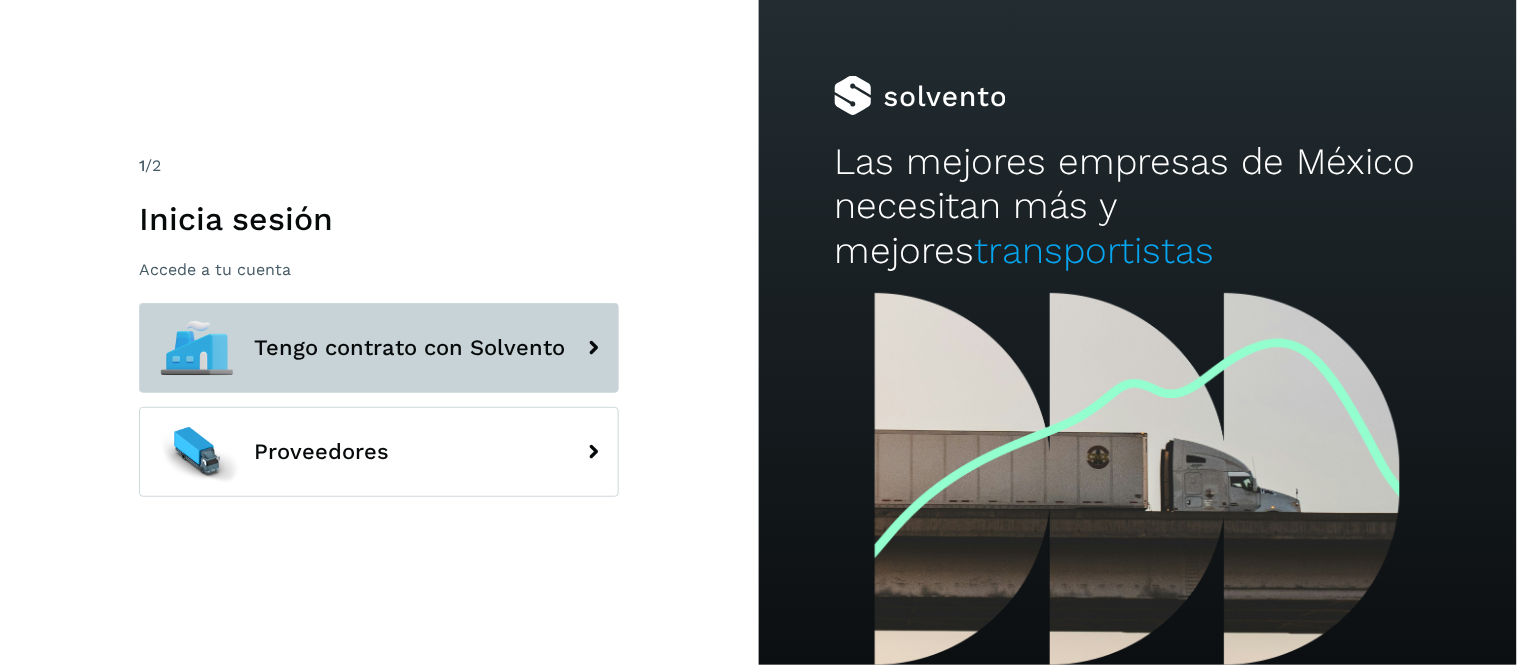 click on "Tengo contrato con Solvento" 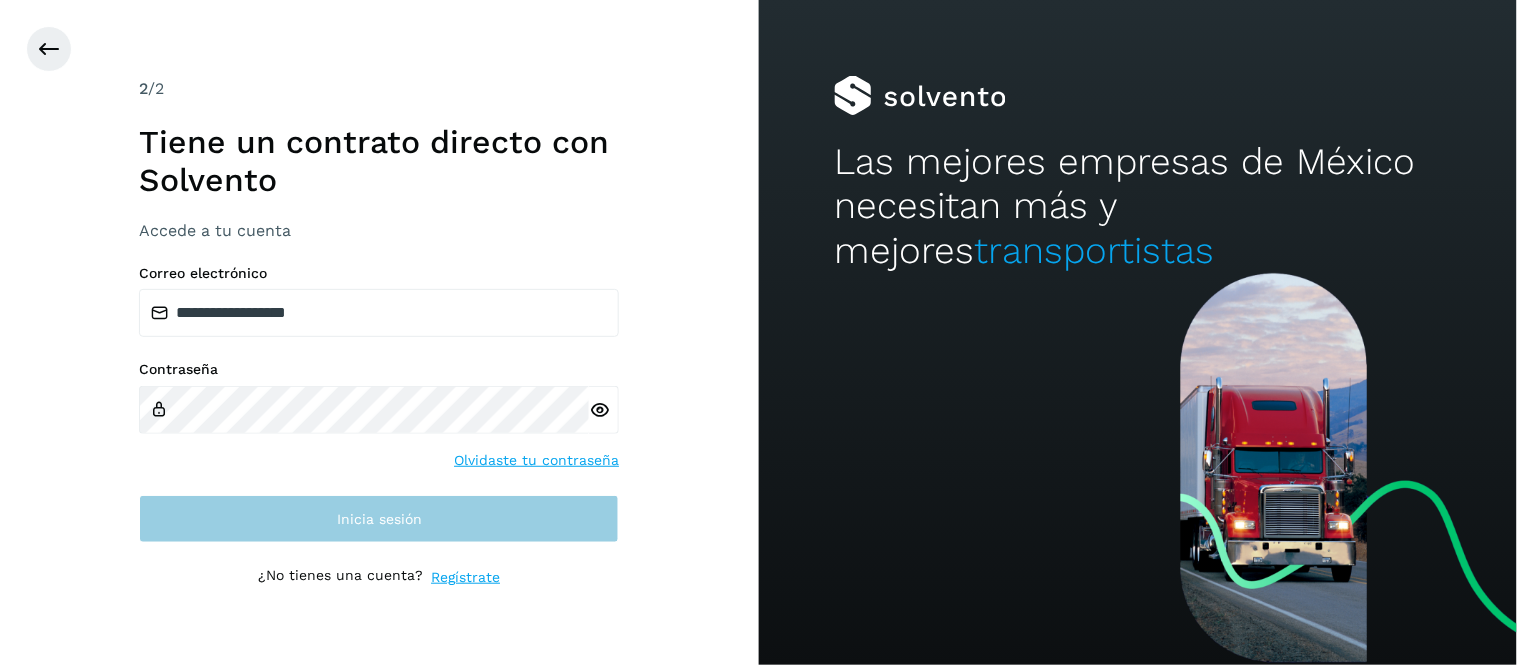 click on "**********" at bounding box center [379, 404] 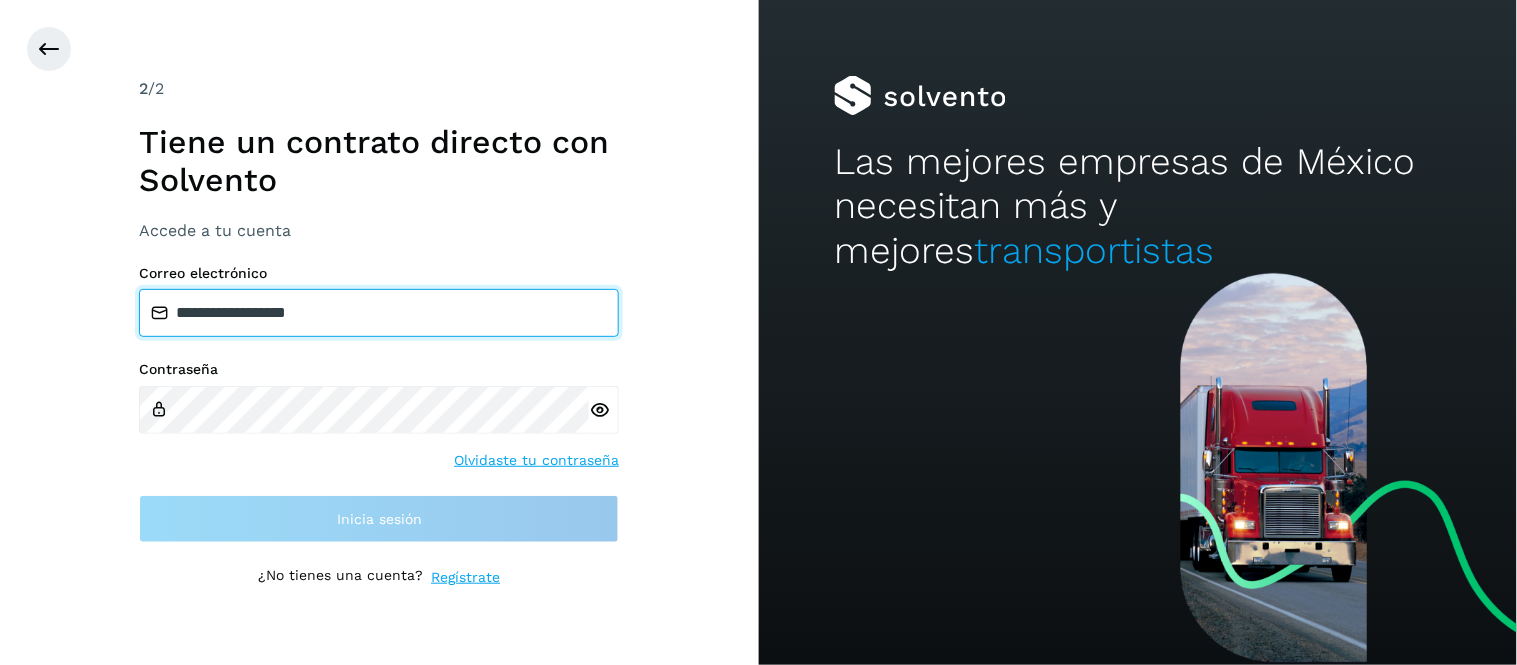type on "**********" 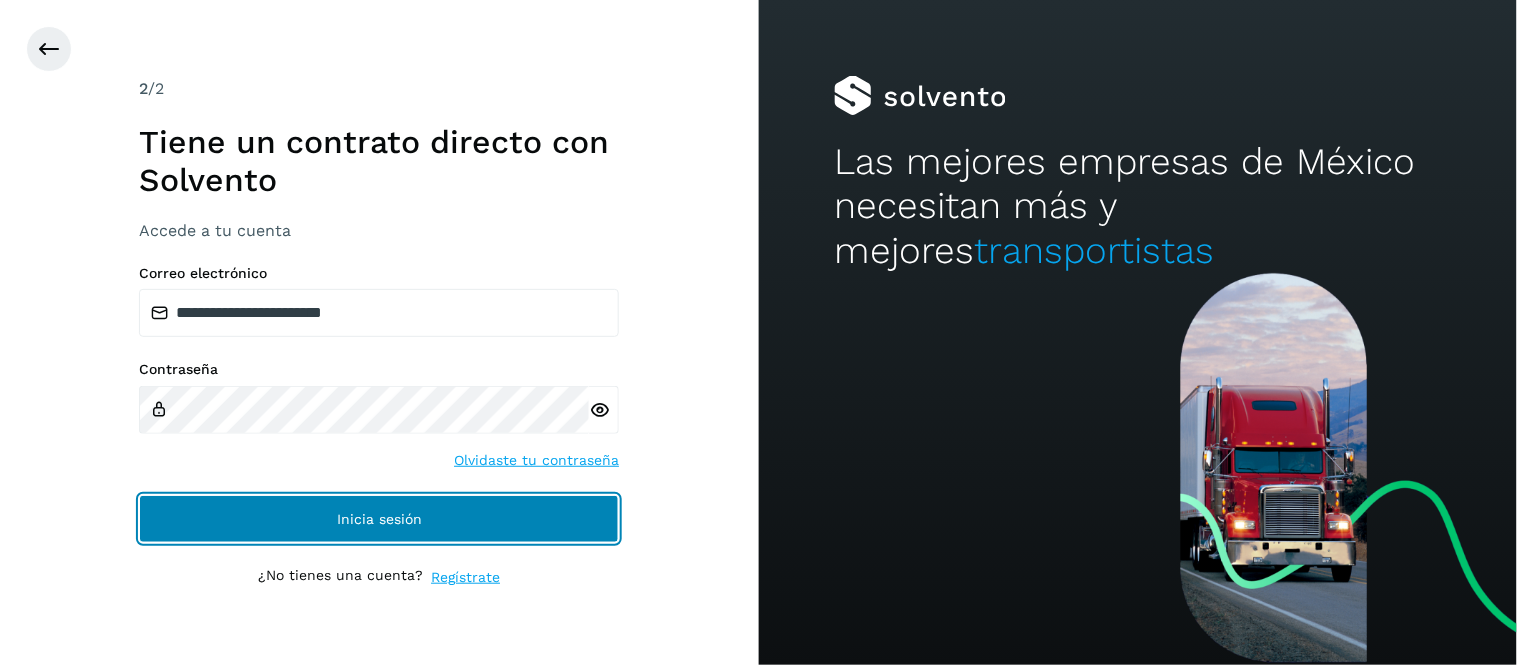click on "Inicia sesión" at bounding box center (379, 519) 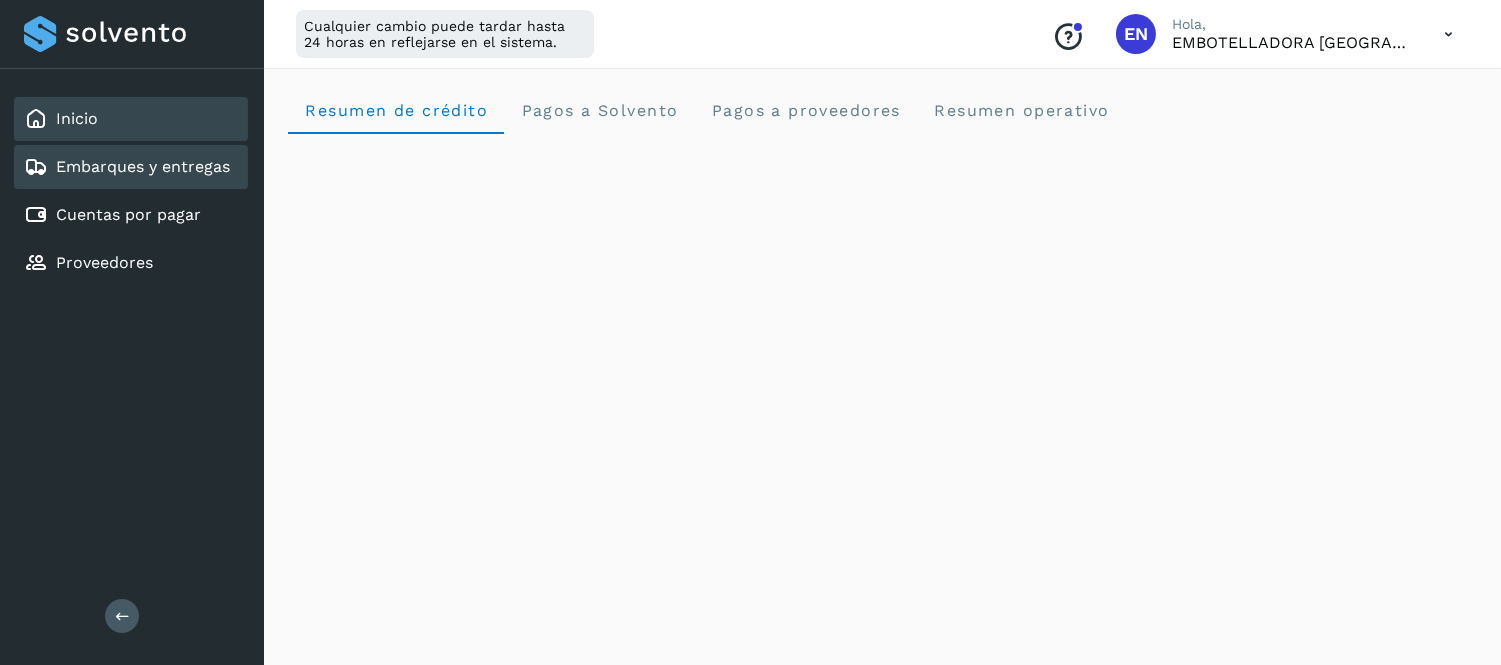 click on "Embarques y entregas" at bounding box center (143, 166) 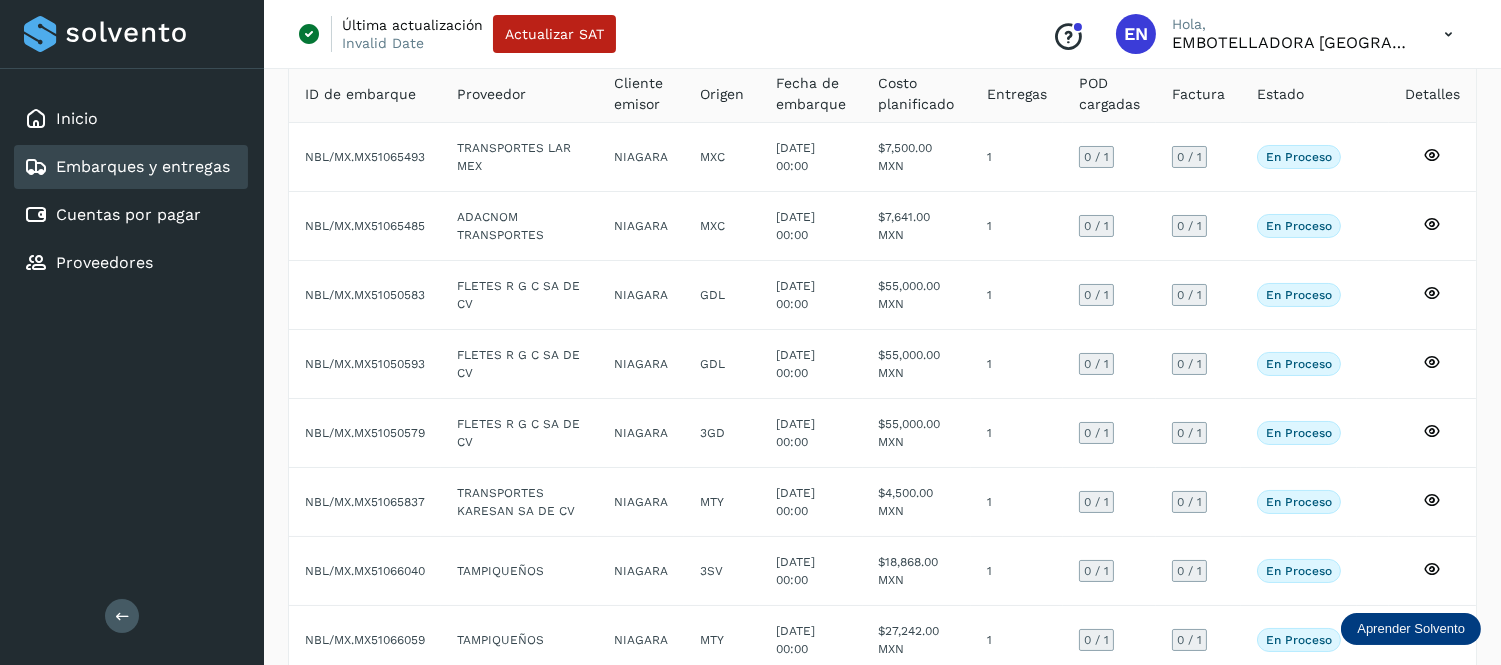 scroll, scrollTop: 0, scrollLeft: 0, axis: both 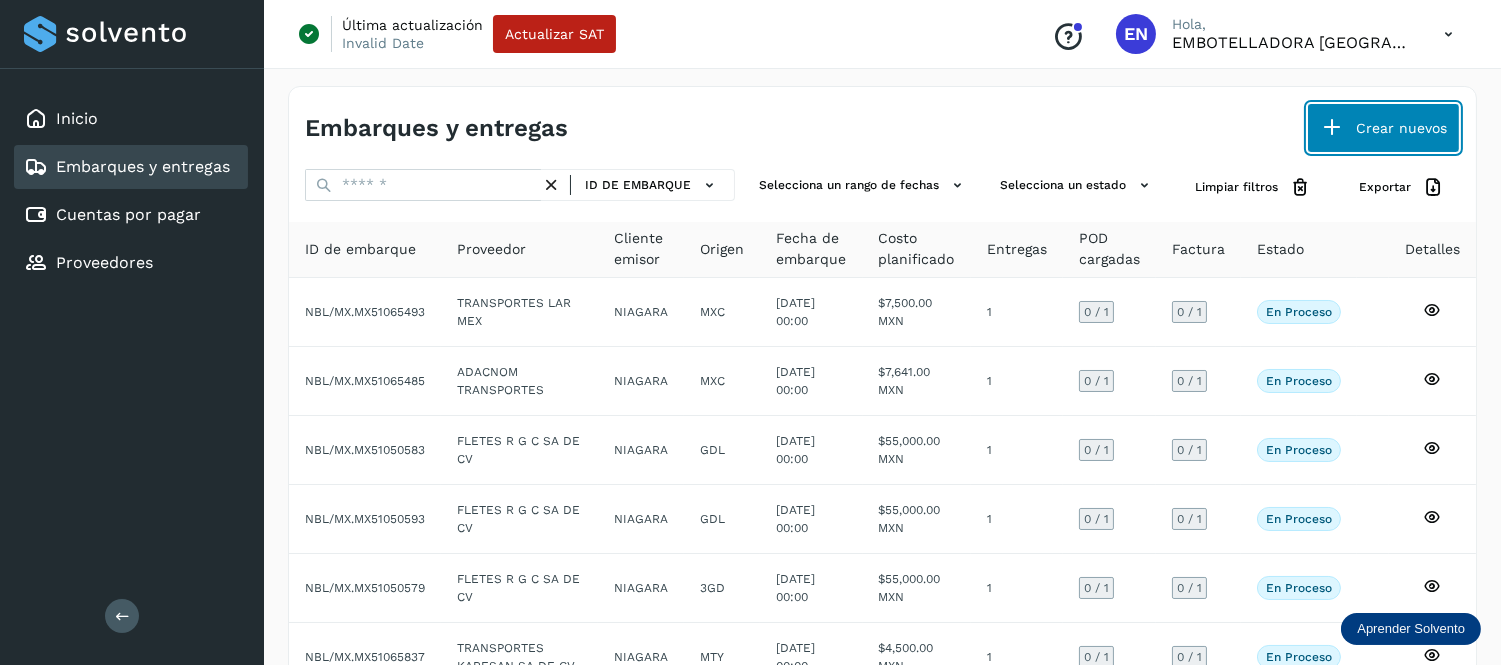 click on "Crear nuevos" 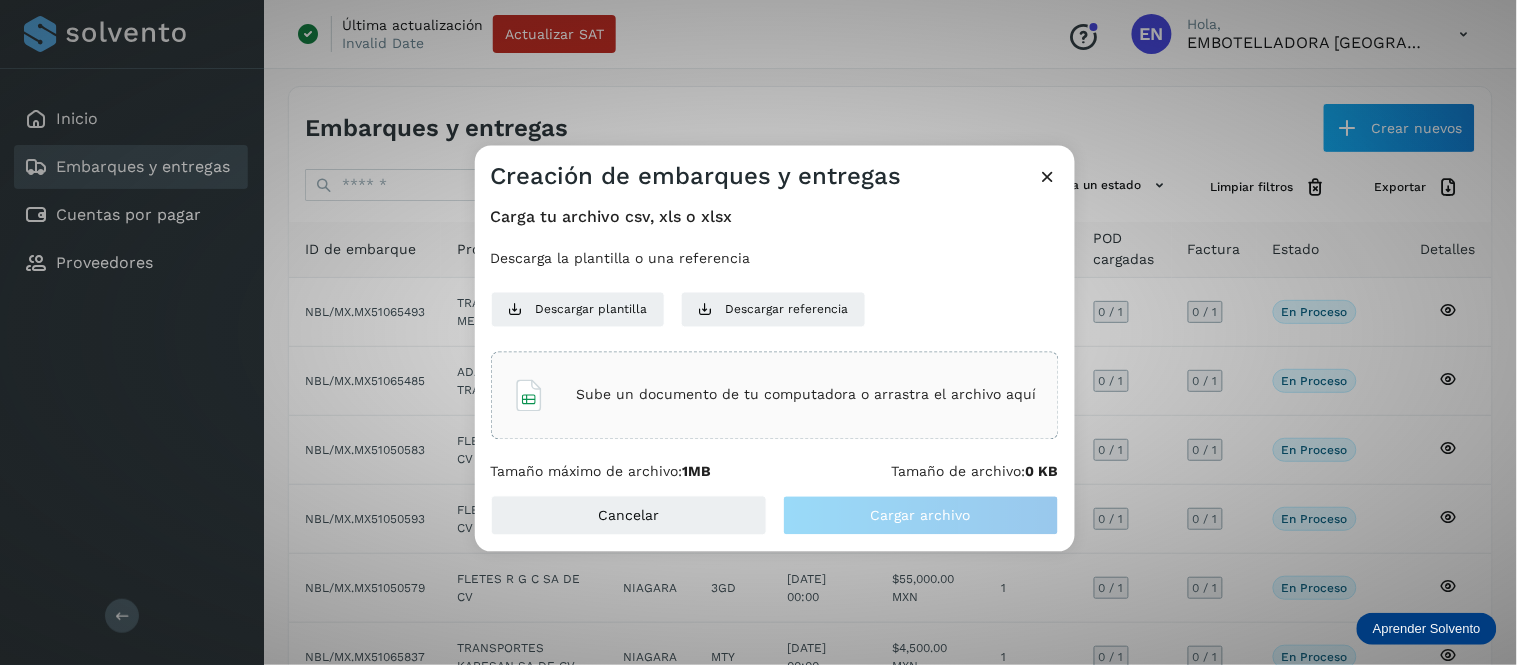 click on "Sube un documento de tu computadora o arrastra el archivo aquí" at bounding box center [807, 395] 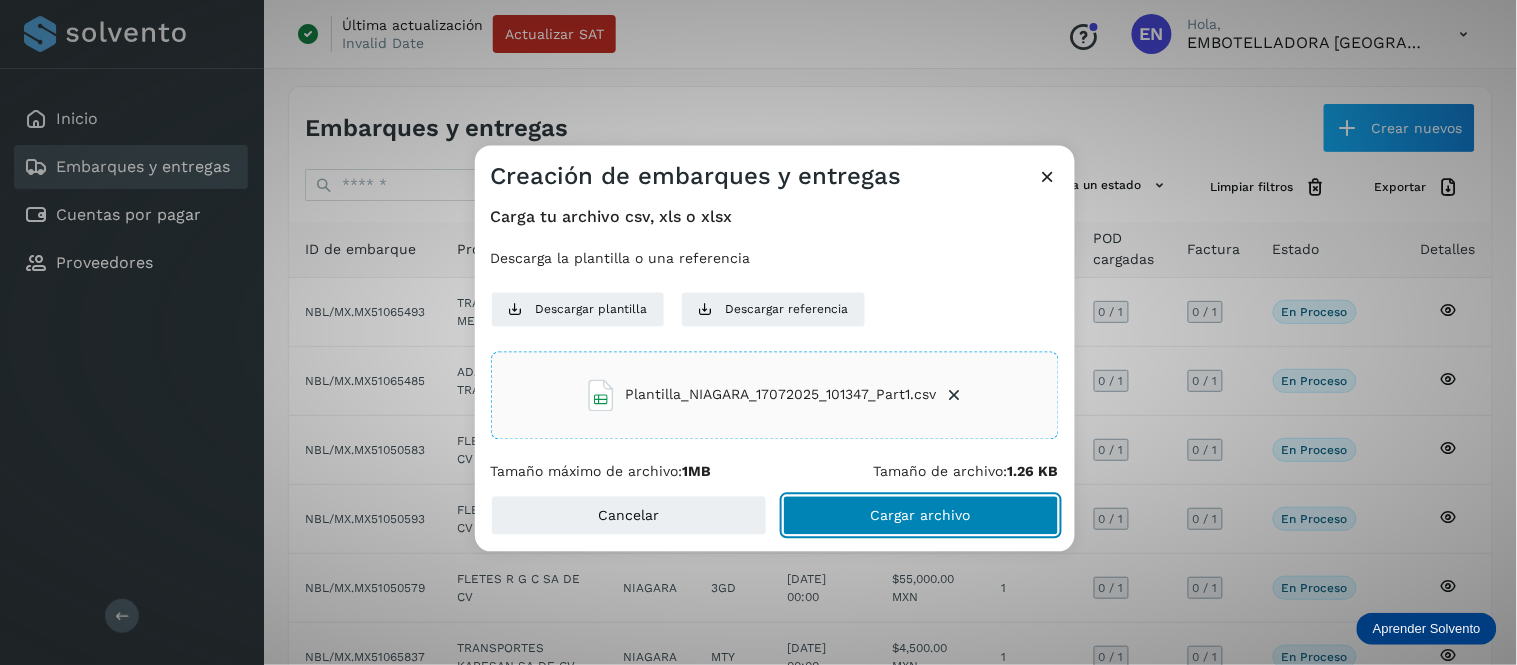 click on "Cargar archivo" 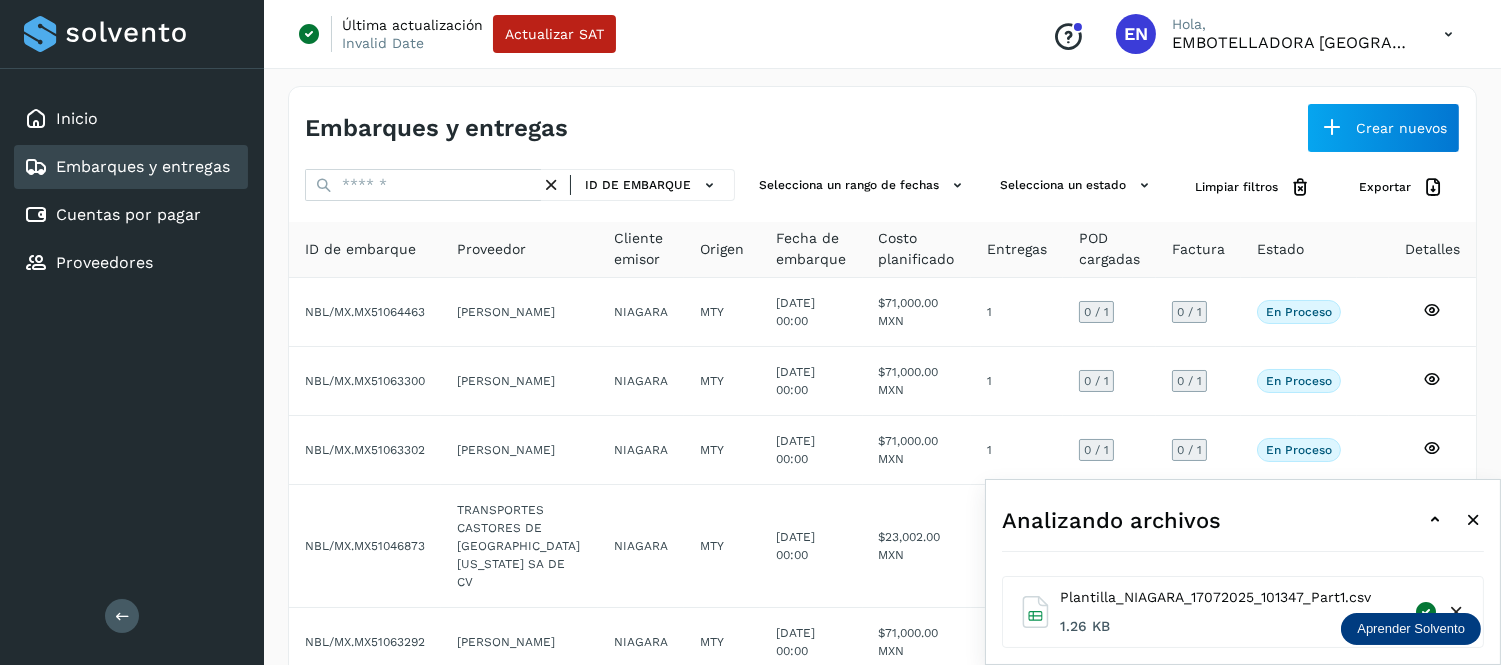 click on "Analizando archivos" at bounding box center (1243, 520) 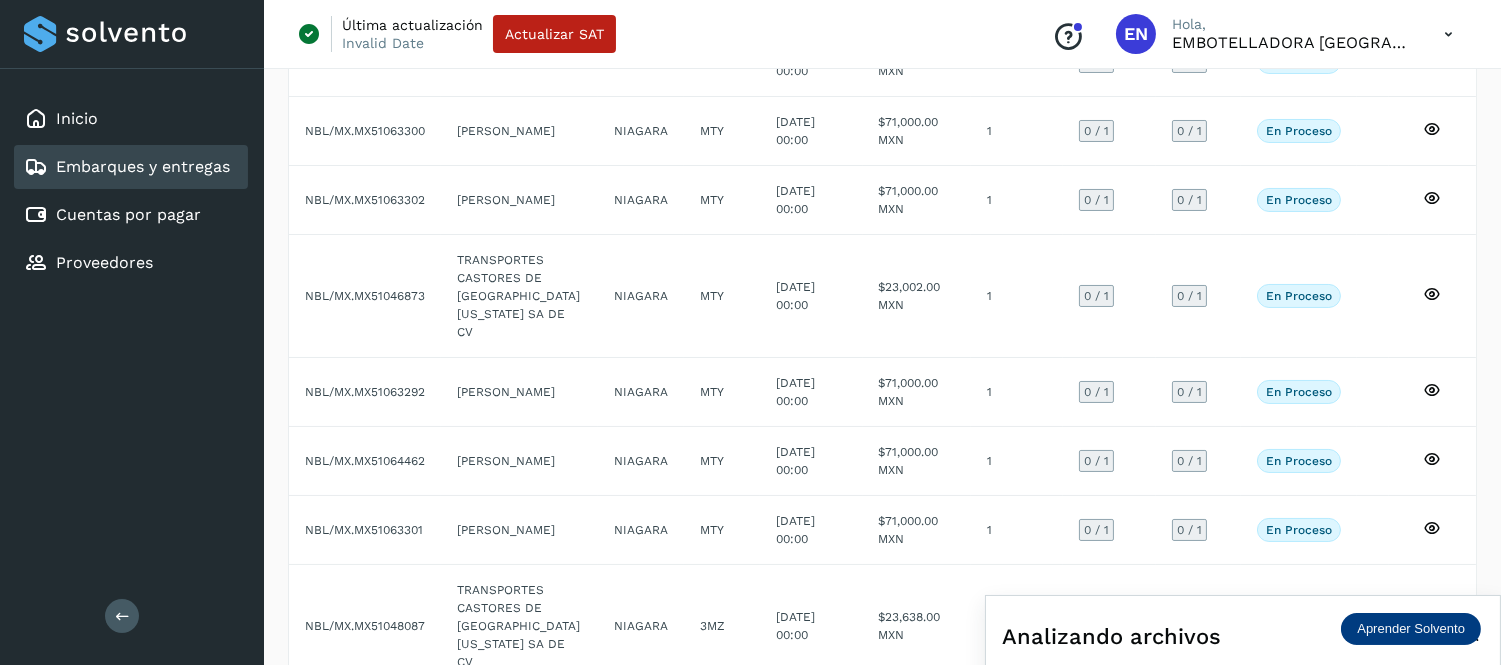scroll, scrollTop: 470, scrollLeft: 0, axis: vertical 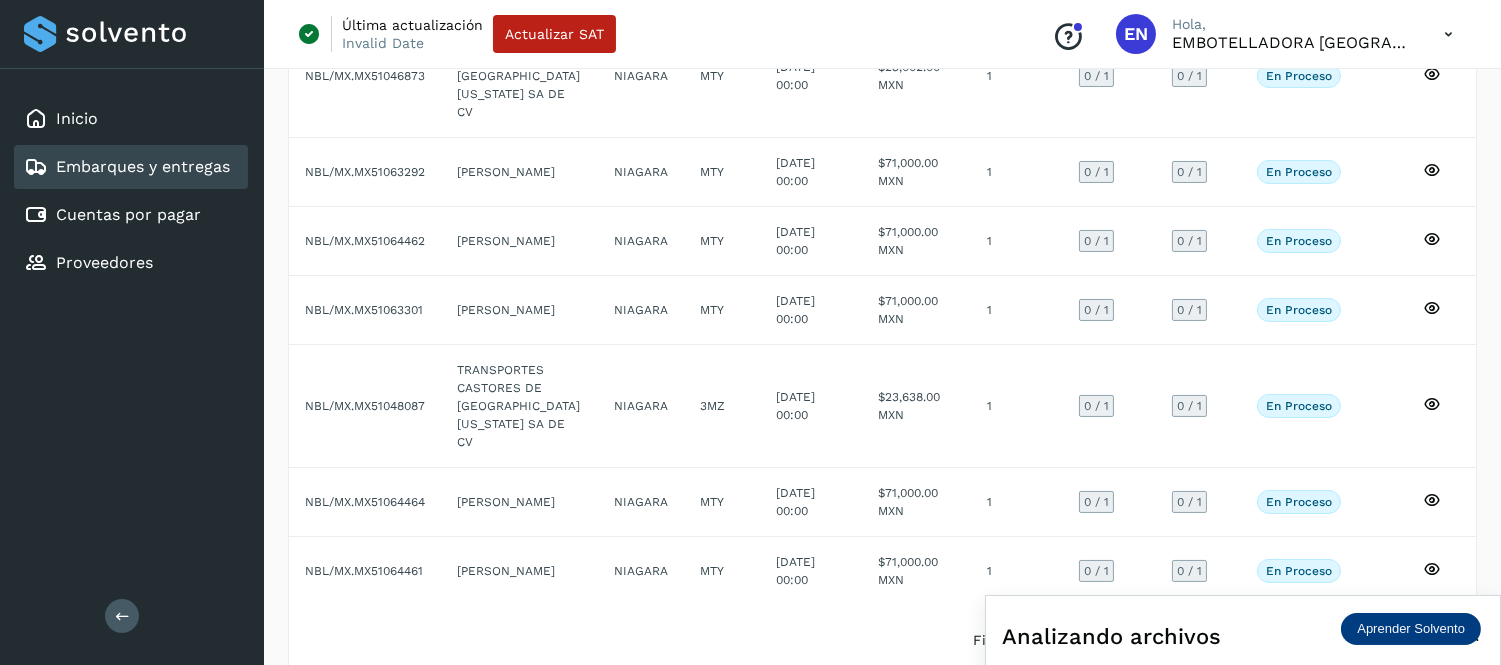 click at bounding box center (1448, 34) 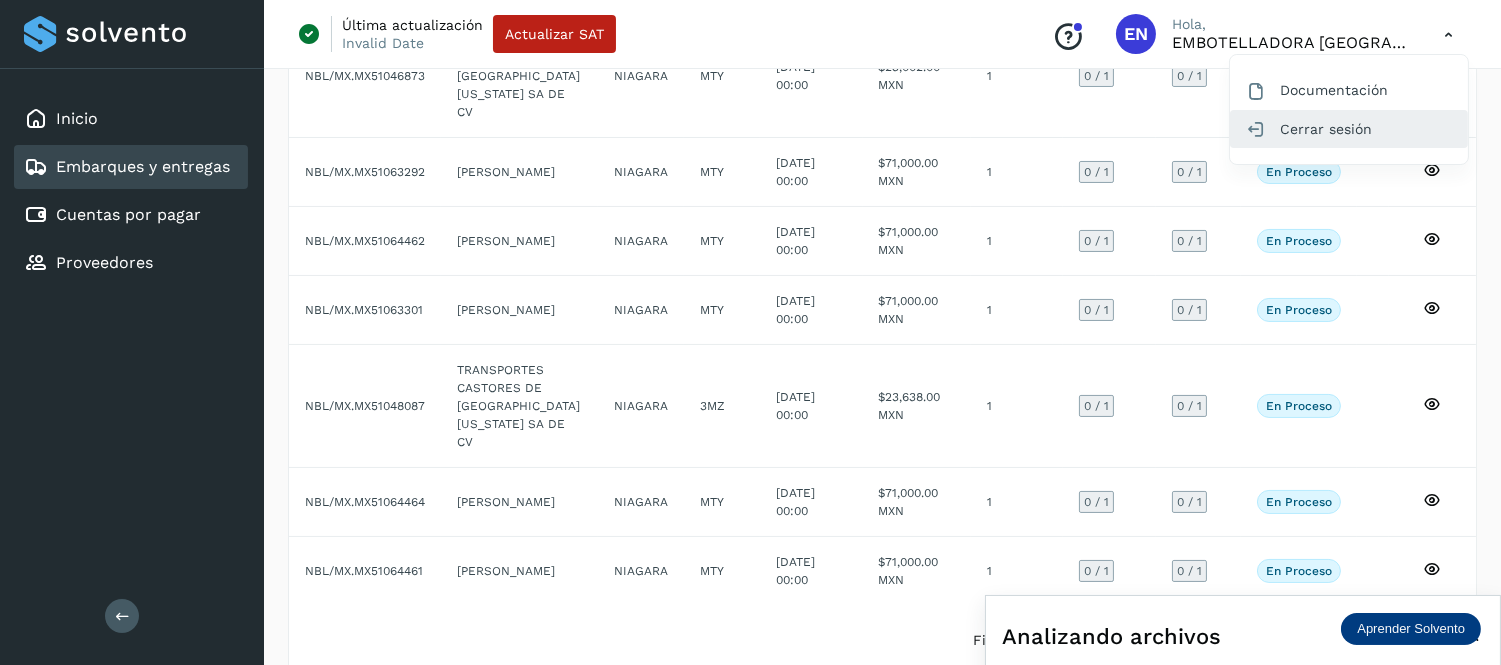 click on "Cerrar sesión" 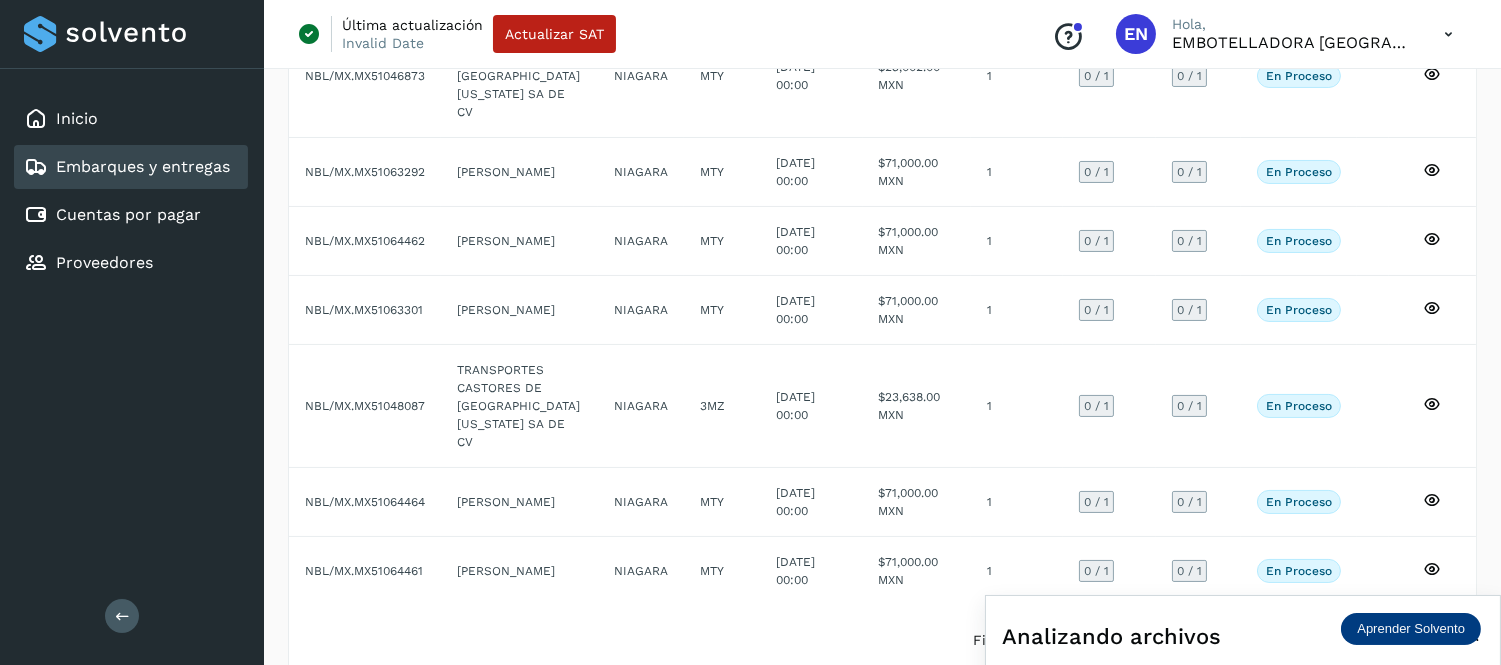 scroll, scrollTop: 0, scrollLeft: 0, axis: both 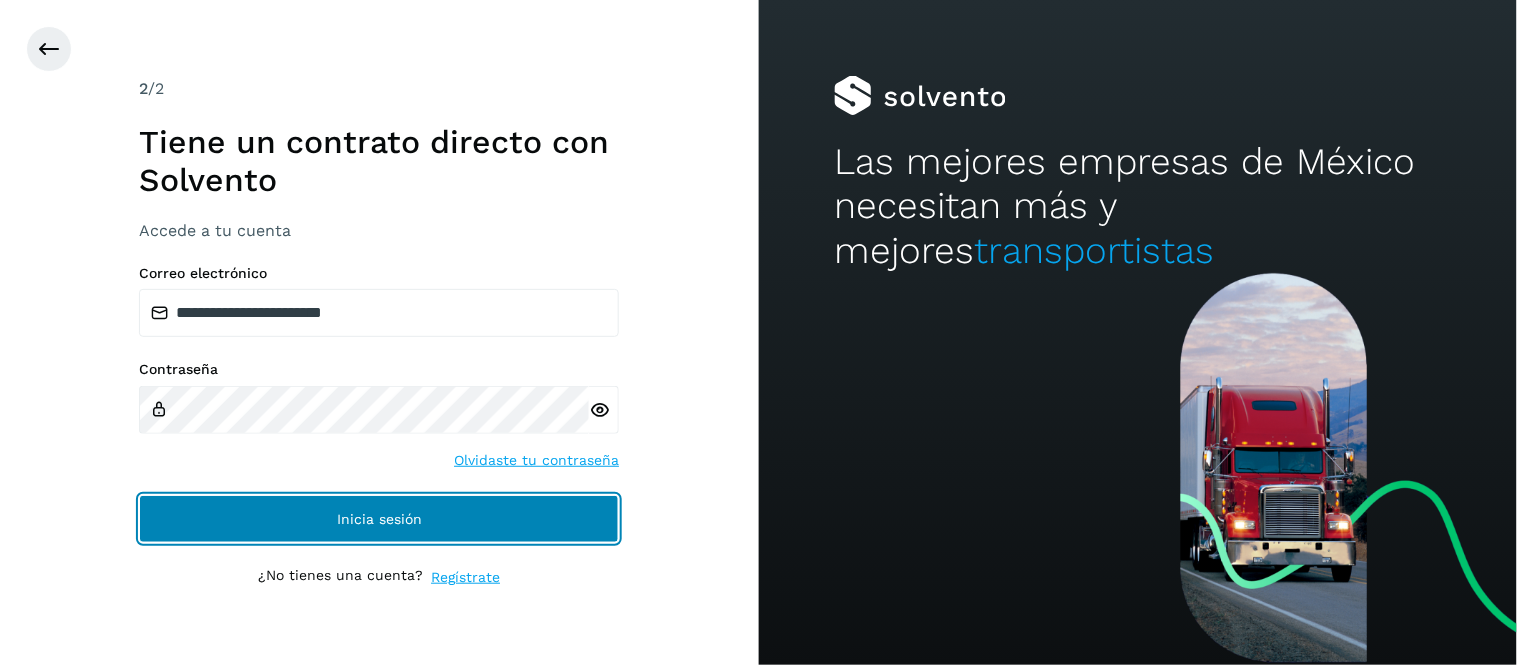 click on "Inicia sesión" at bounding box center (379, 519) 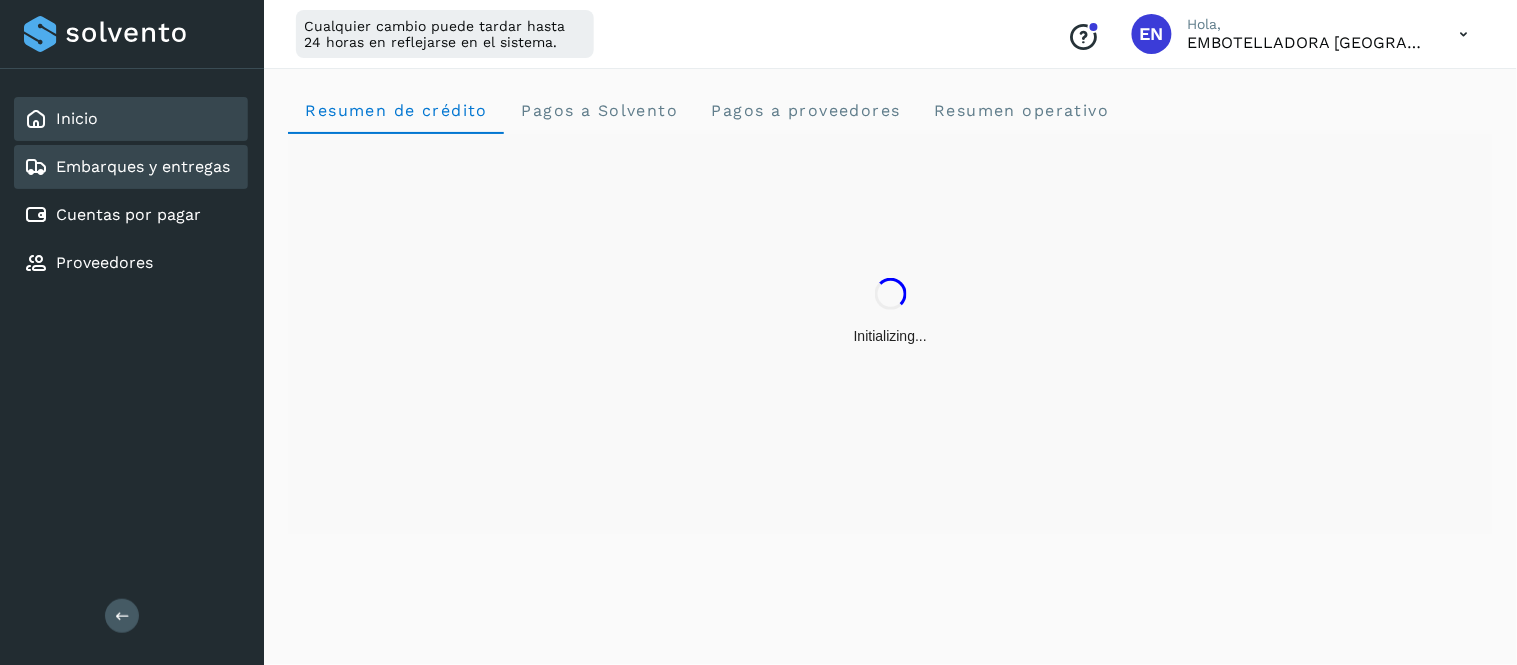 click on "Embarques y entregas" at bounding box center (143, 166) 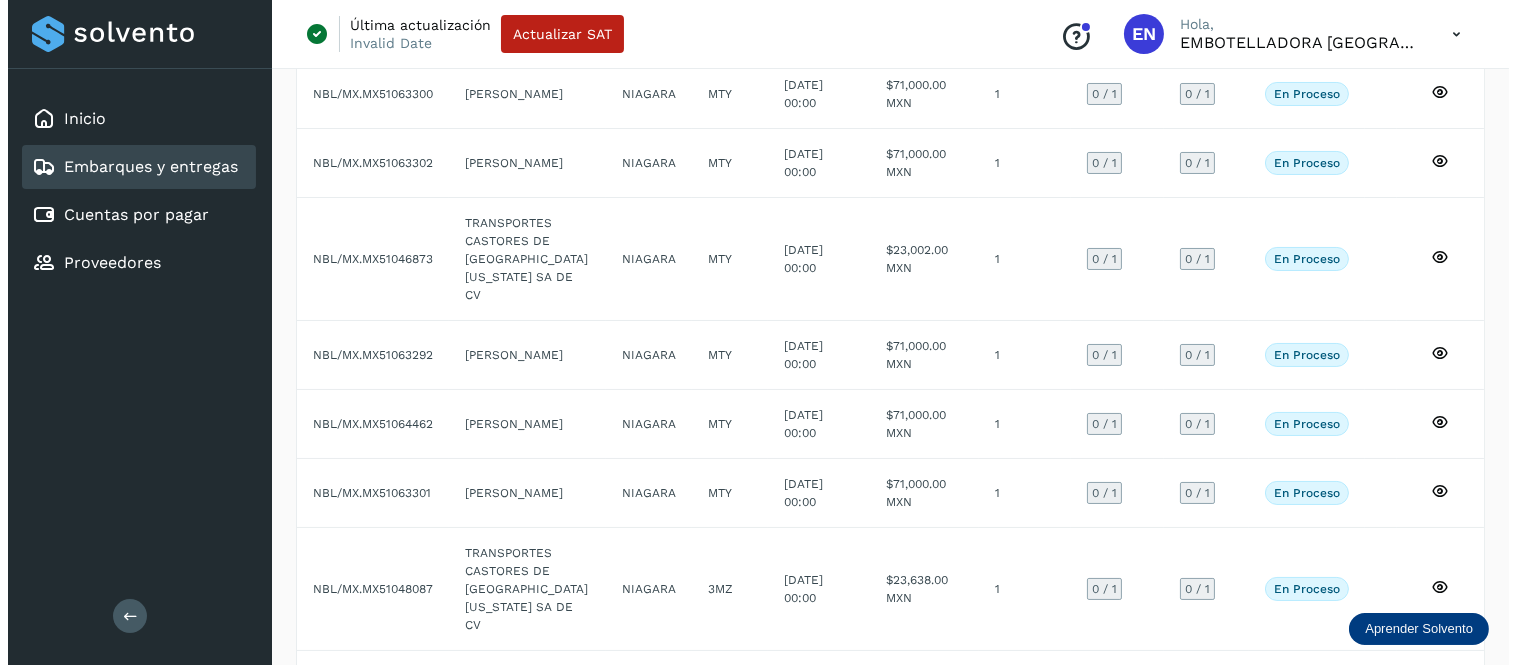 scroll, scrollTop: 0, scrollLeft: 0, axis: both 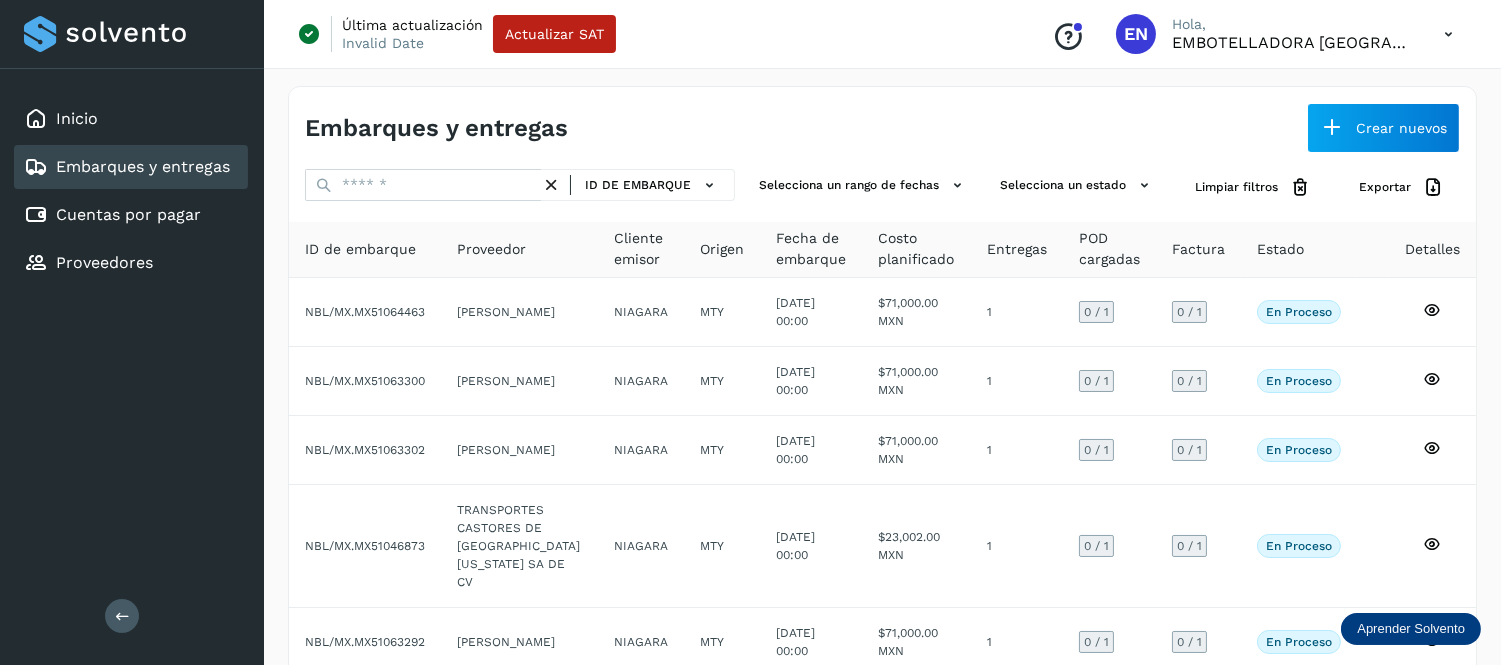 click at bounding box center [1448, 34] 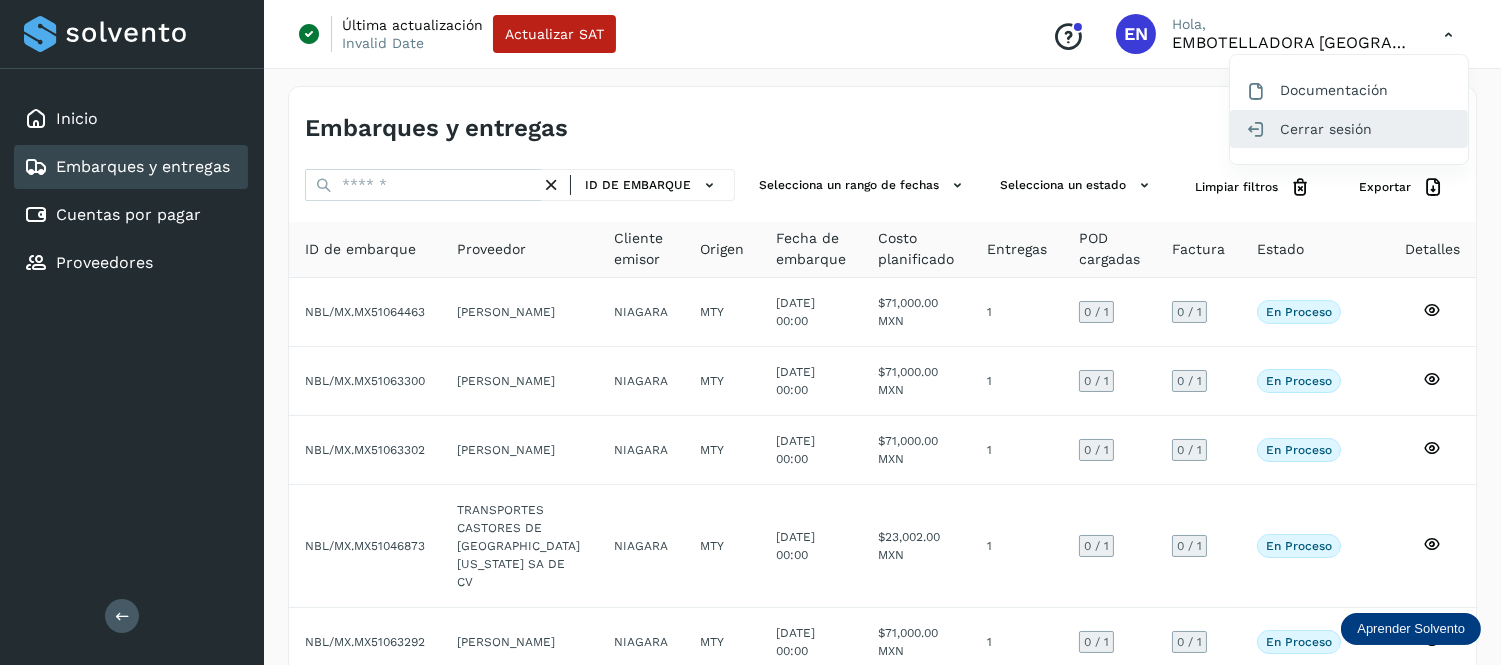 click on "Cerrar sesión" 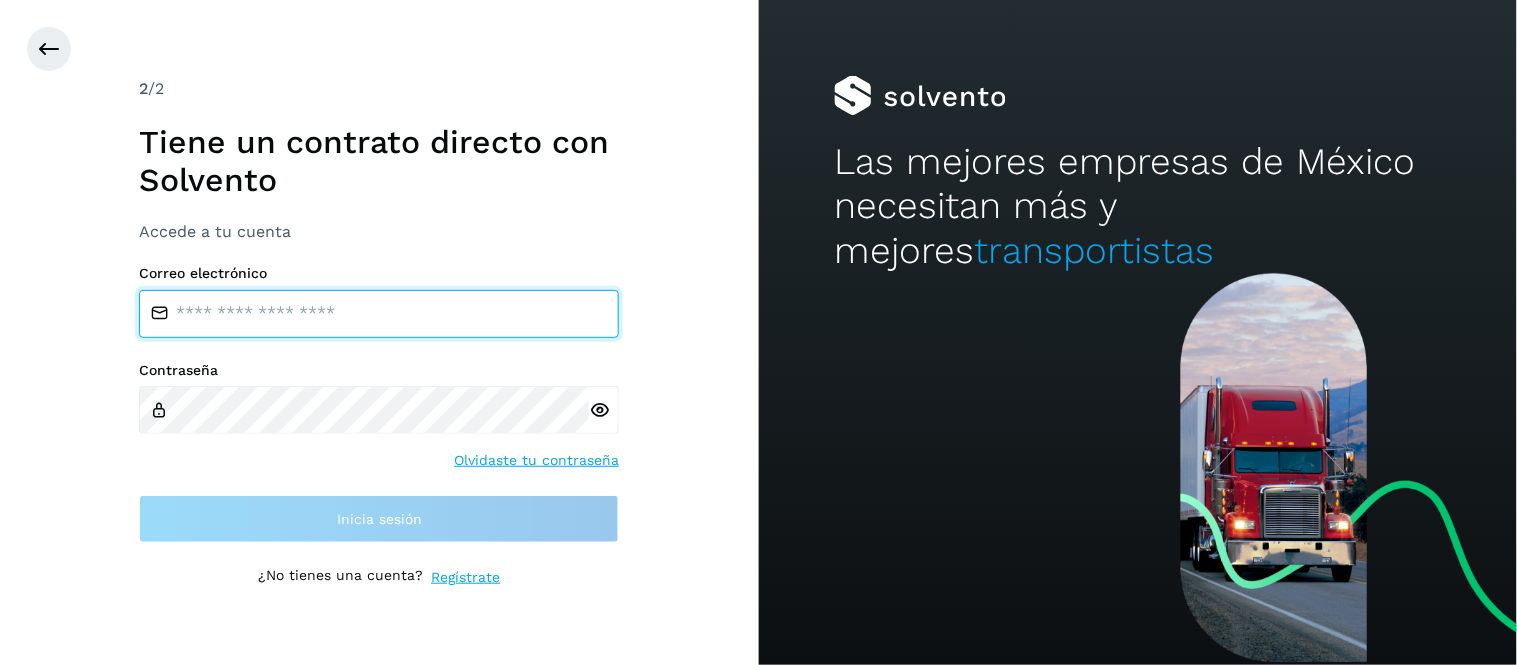 type on "**********" 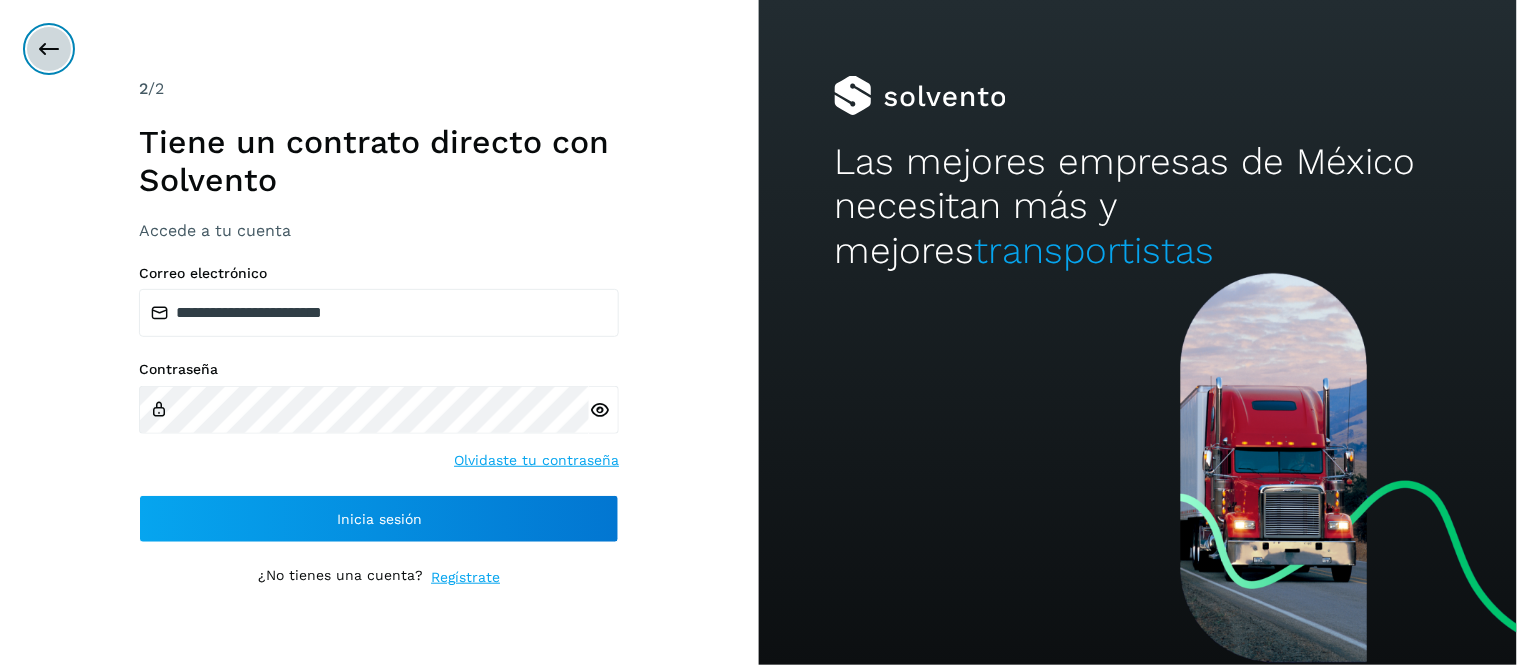 drag, startPoint x: 47, startPoint y: 45, endPoint x: 83, endPoint y: 15, distance: 46.8615 